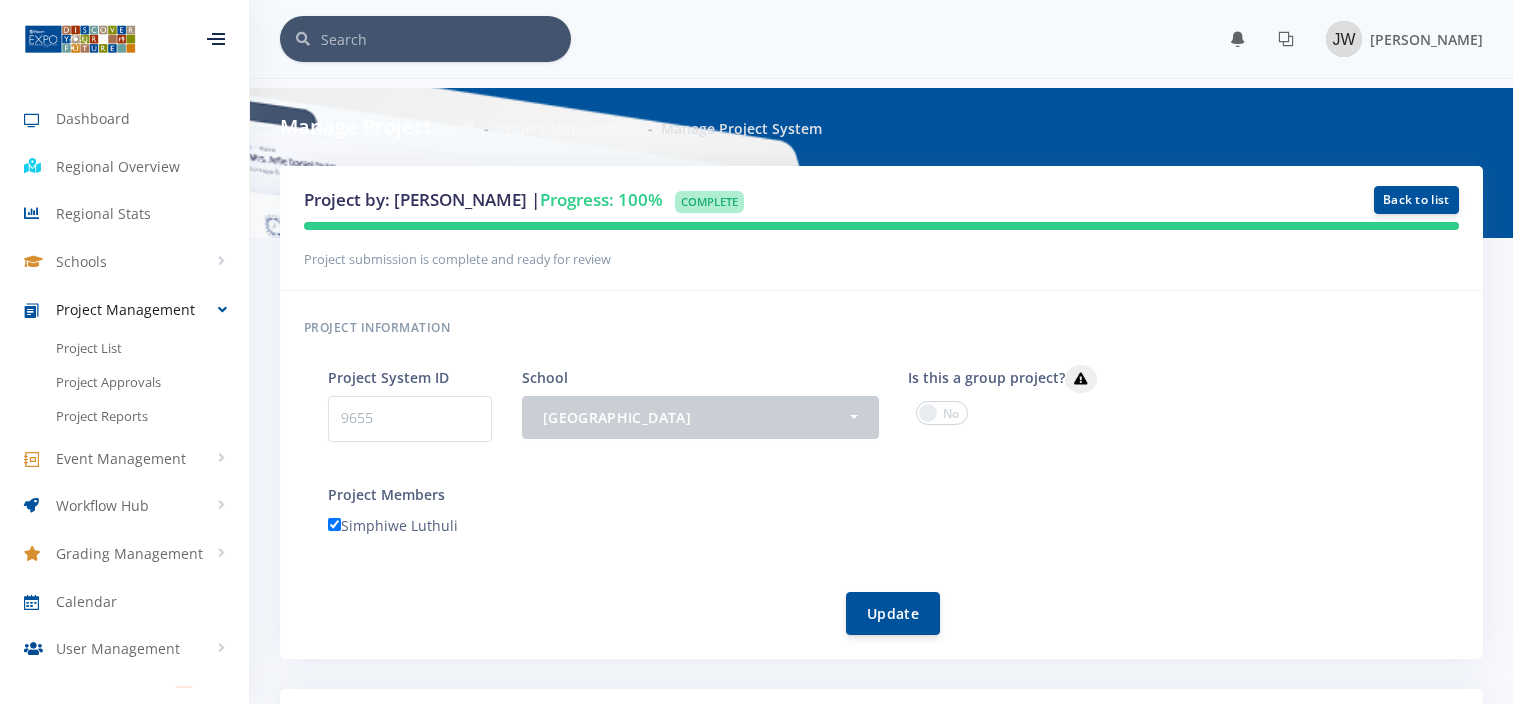 scroll, scrollTop: 0, scrollLeft: 0, axis: both 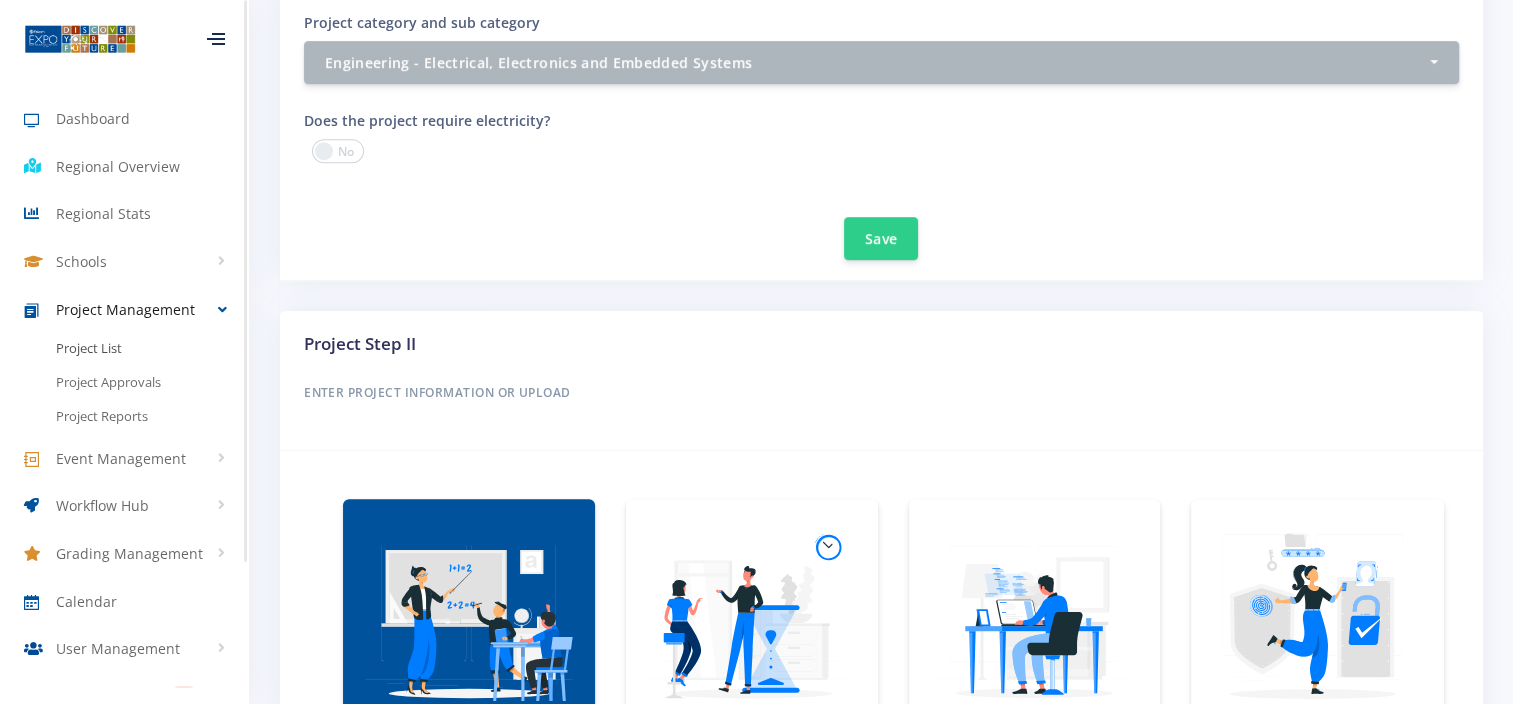 drag, startPoint x: 322, startPoint y: 677, endPoint x: 78, endPoint y: 352, distance: 406.40005 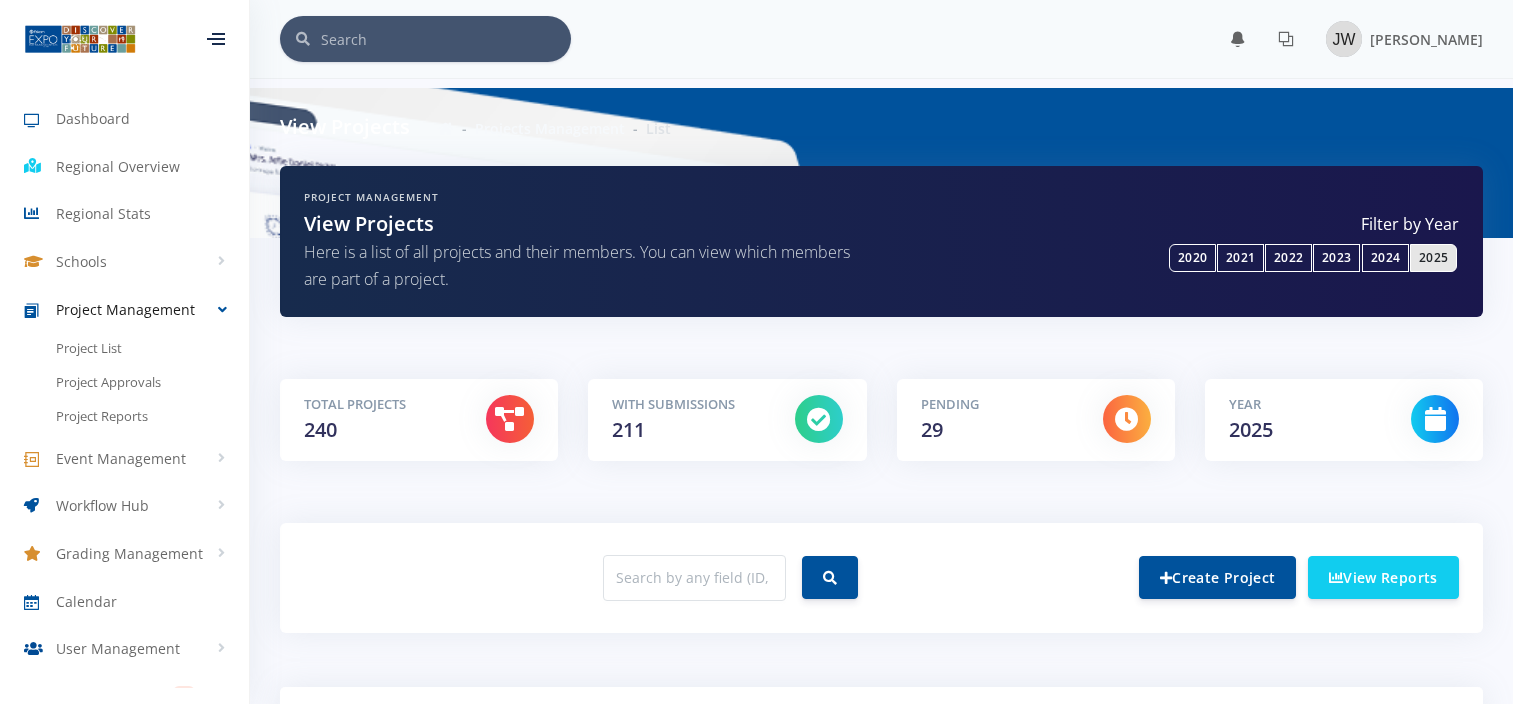 scroll, scrollTop: 0, scrollLeft: 0, axis: both 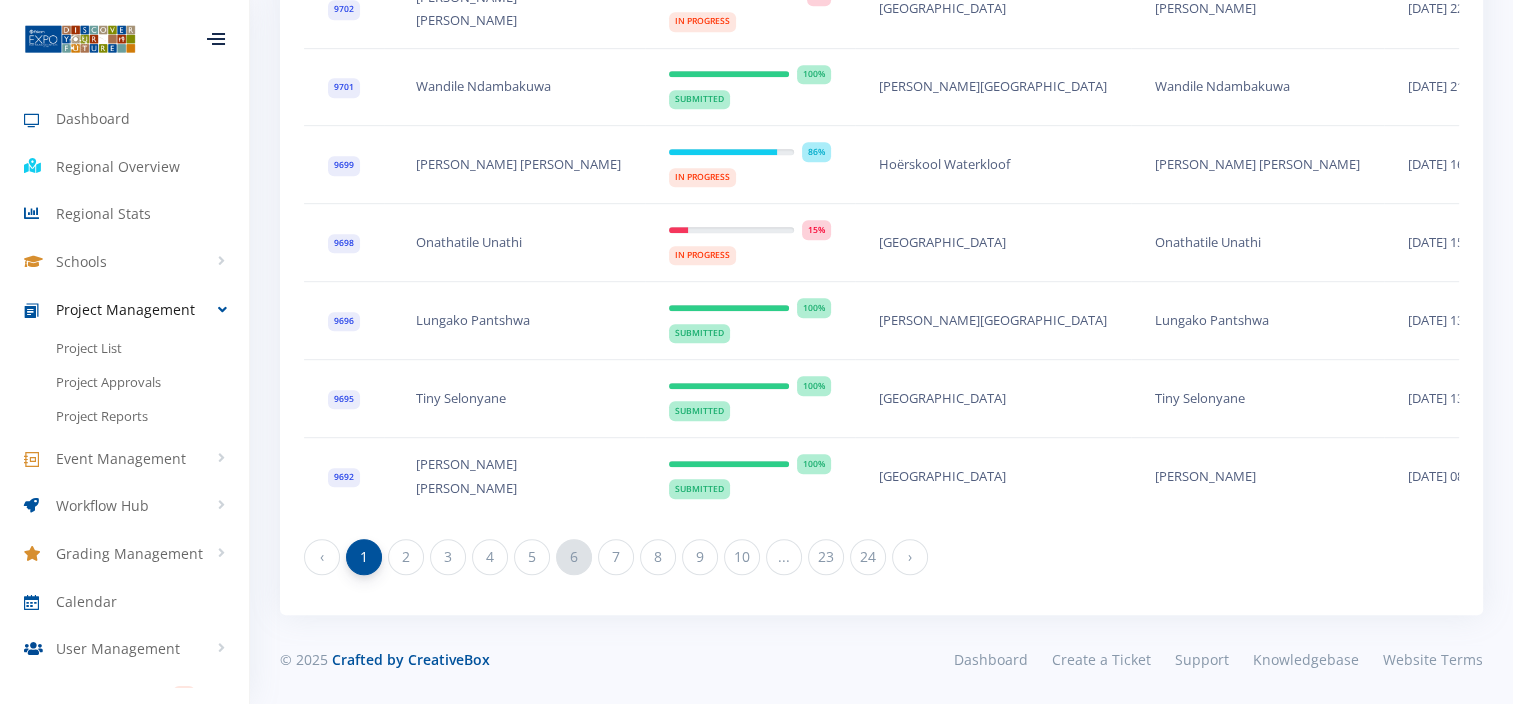 click on "6" at bounding box center (574, 557) 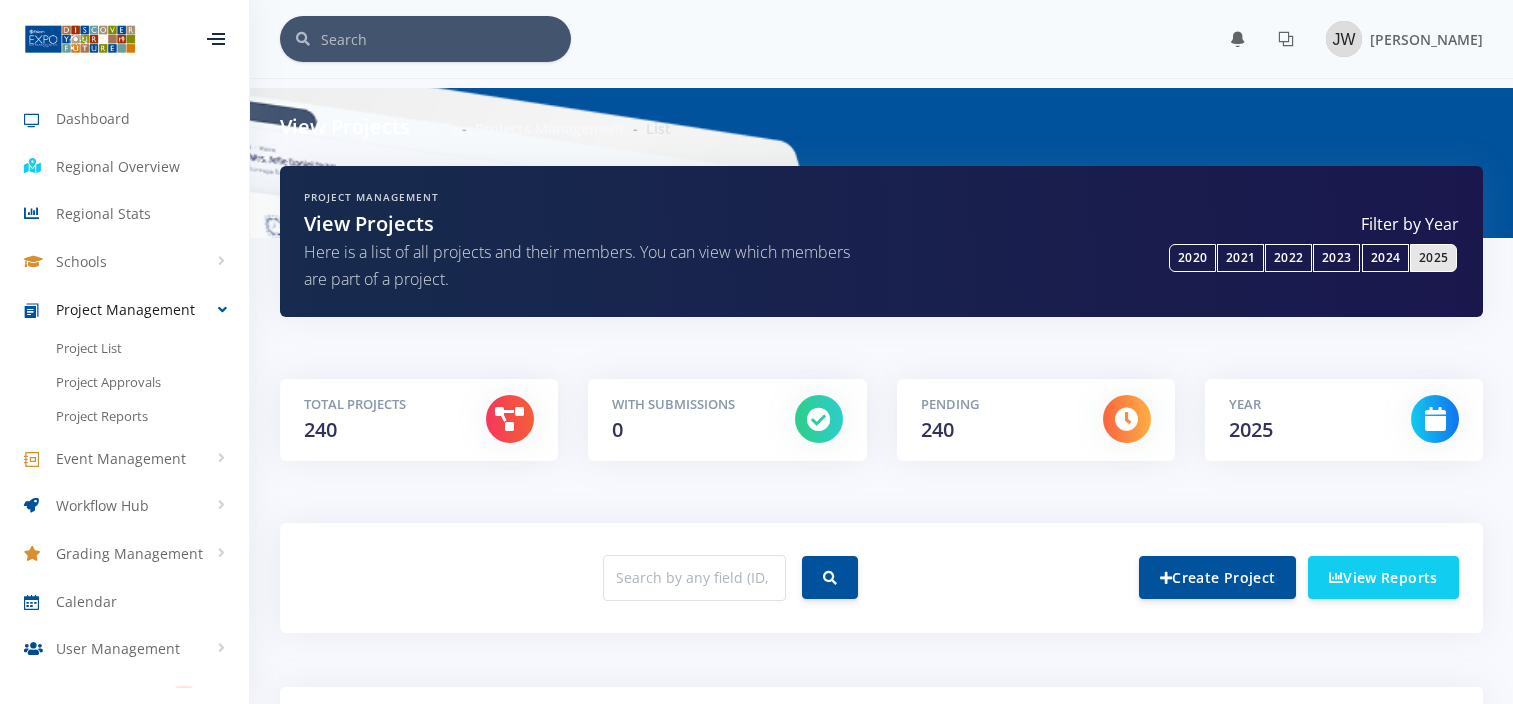 scroll, scrollTop: 0, scrollLeft: 0, axis: both 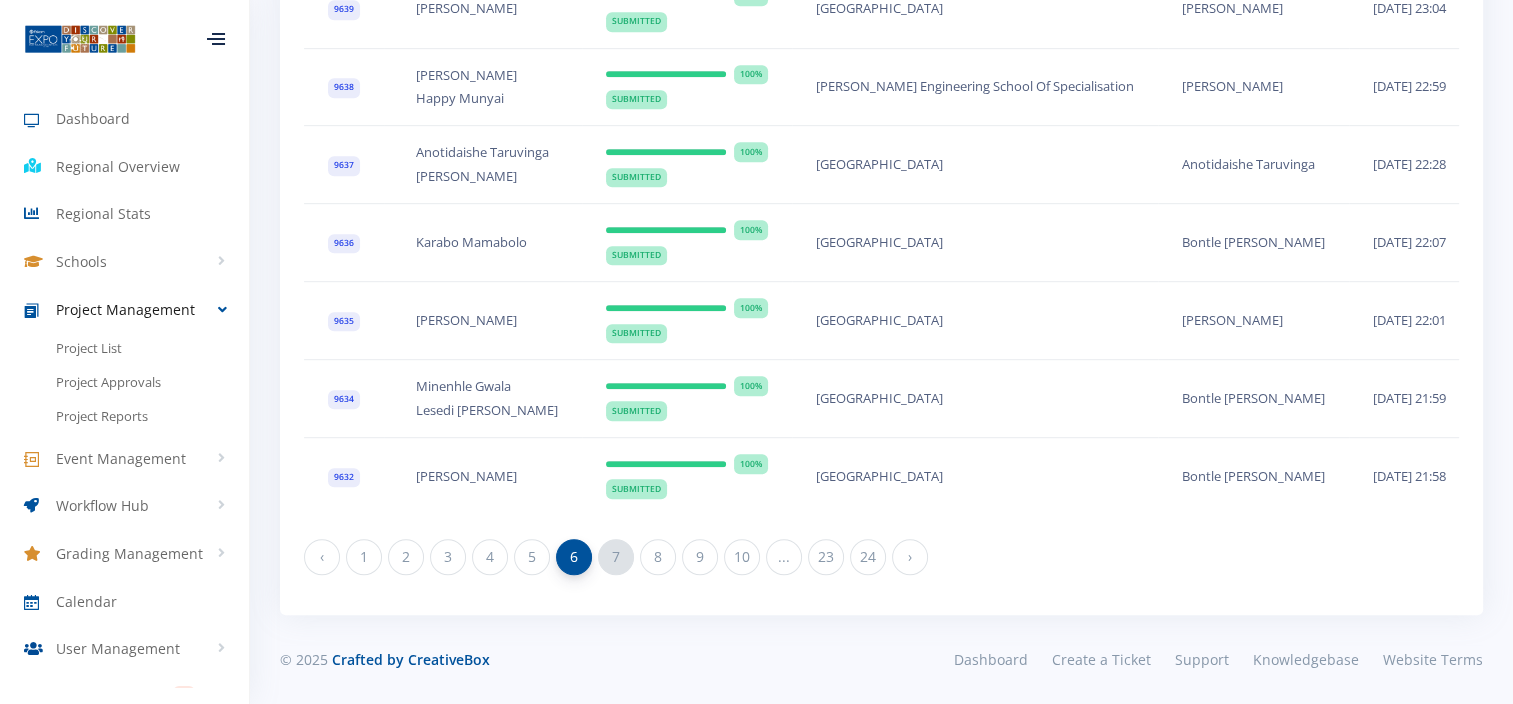 click on "7" at bounding box center [616, 557] 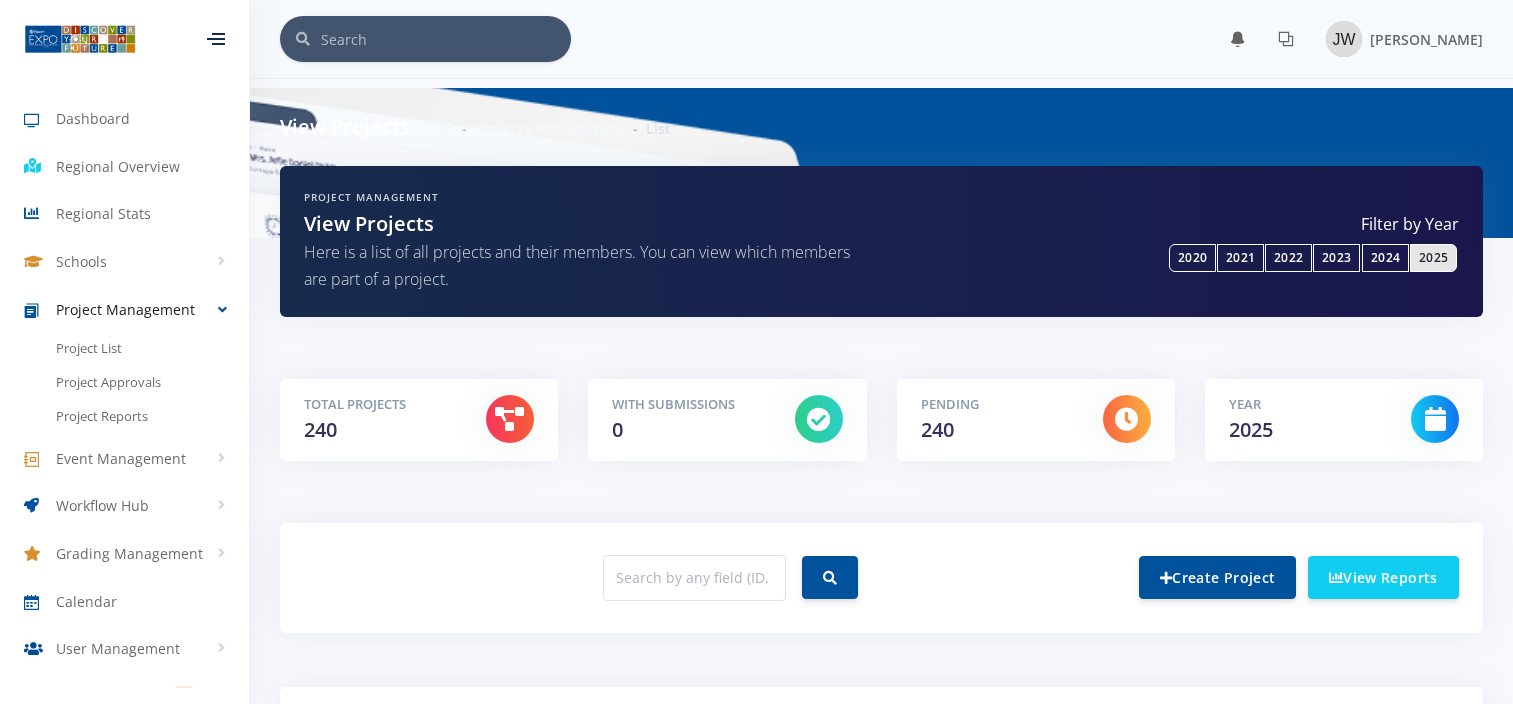 scroll, scrollTop: 0, scrollLeft: 0, axis: both 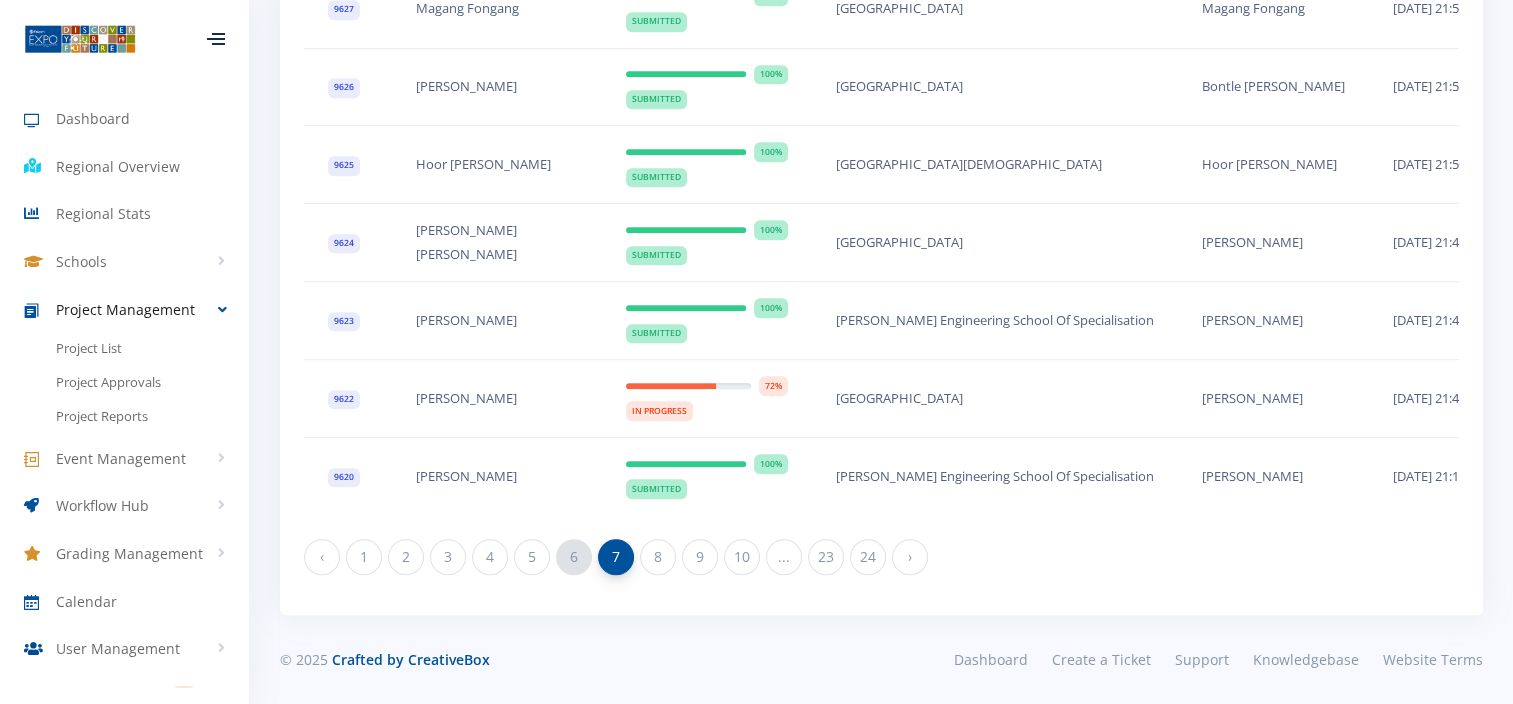 click on "6" at bounding box center [574, 557] 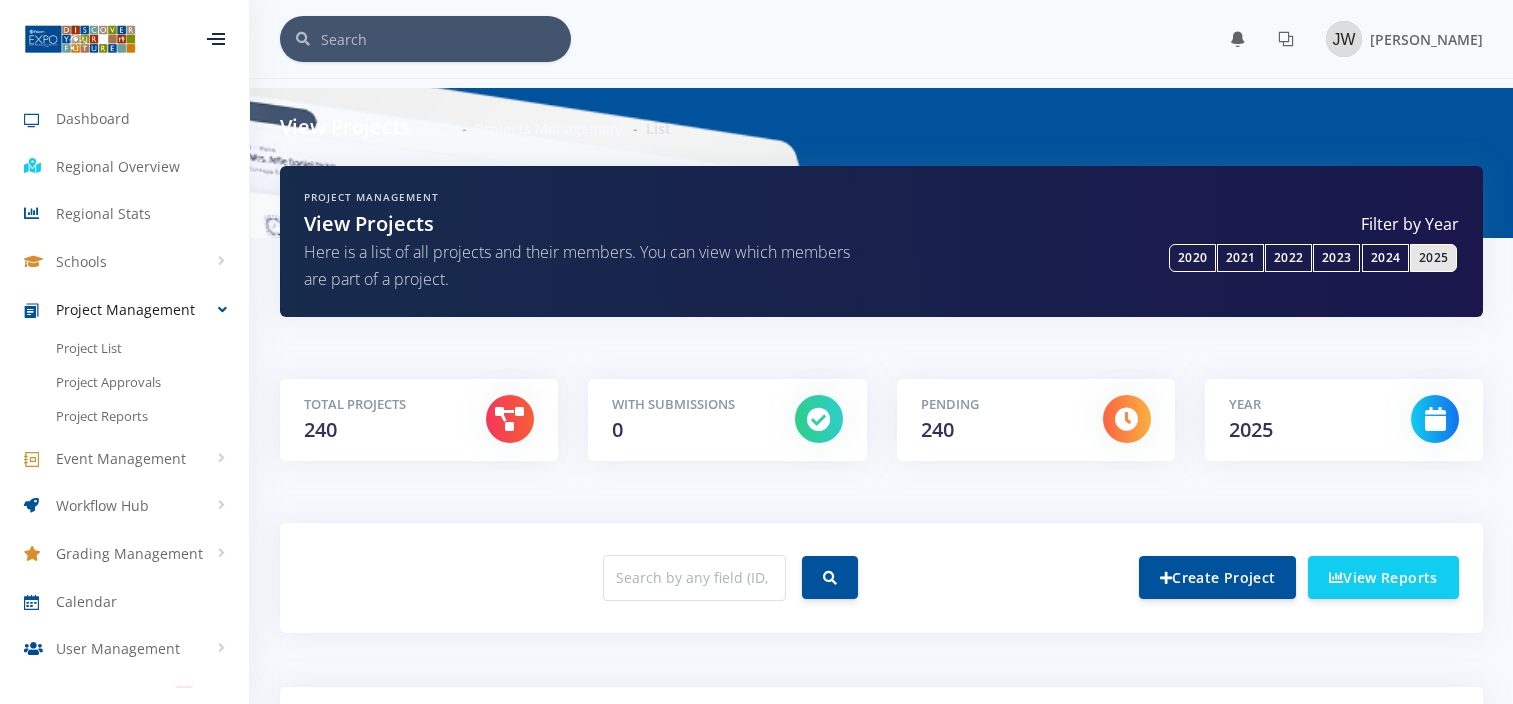 scroll, scrollTop: 0, scrollLeft: 0, axis: both 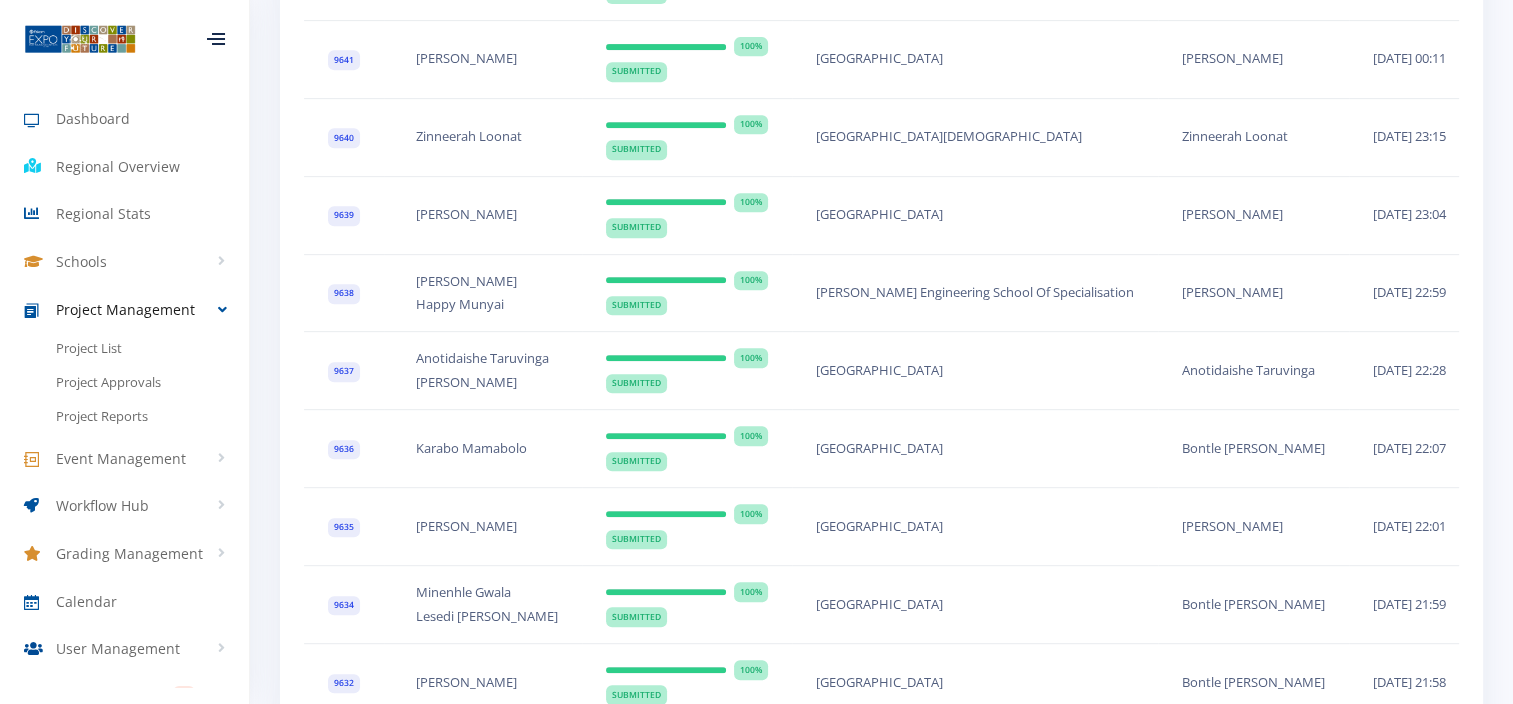 click on "9638" at bounding box center (344, 294) 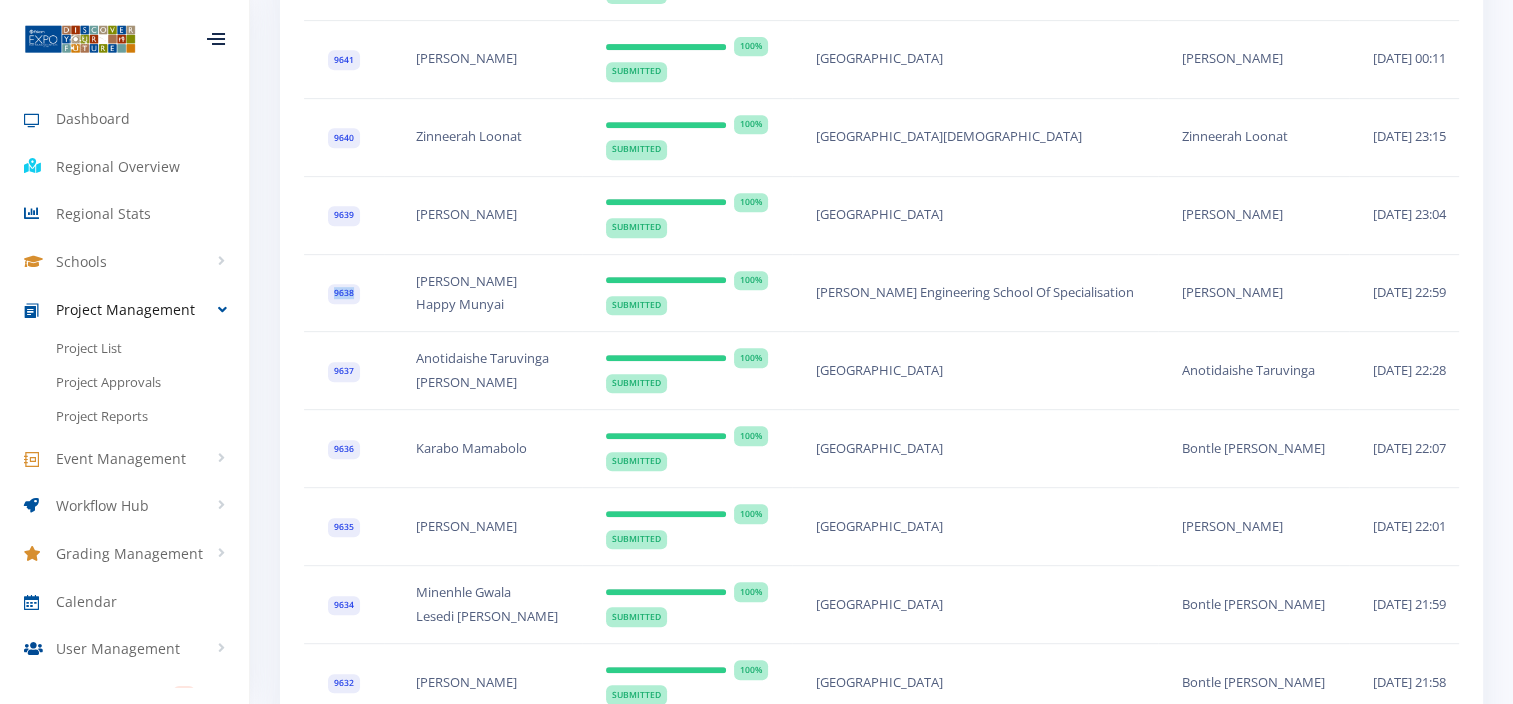 click on "9638" at bounding box center (344, 294) 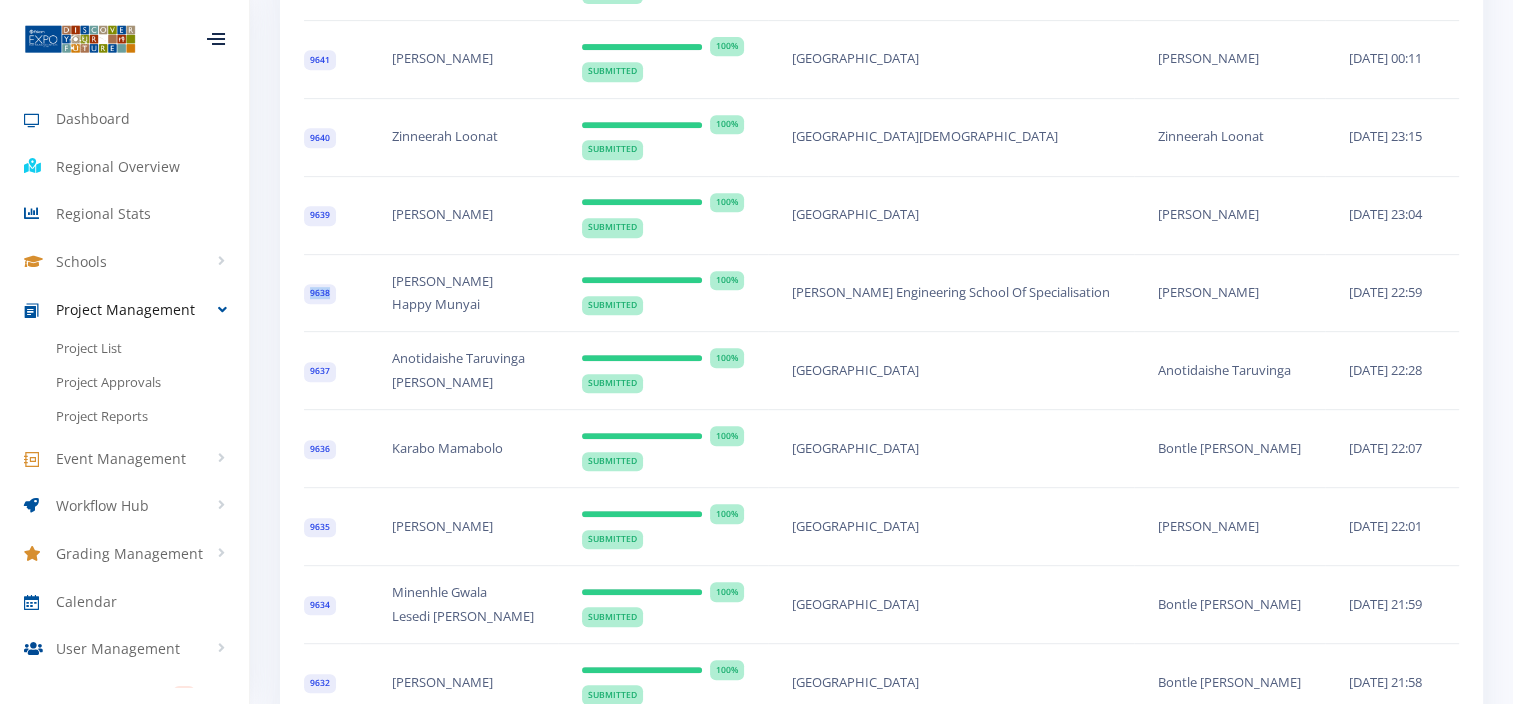 scroll, scrollTop: 0, scrollLeft: 16, axis: horizontal 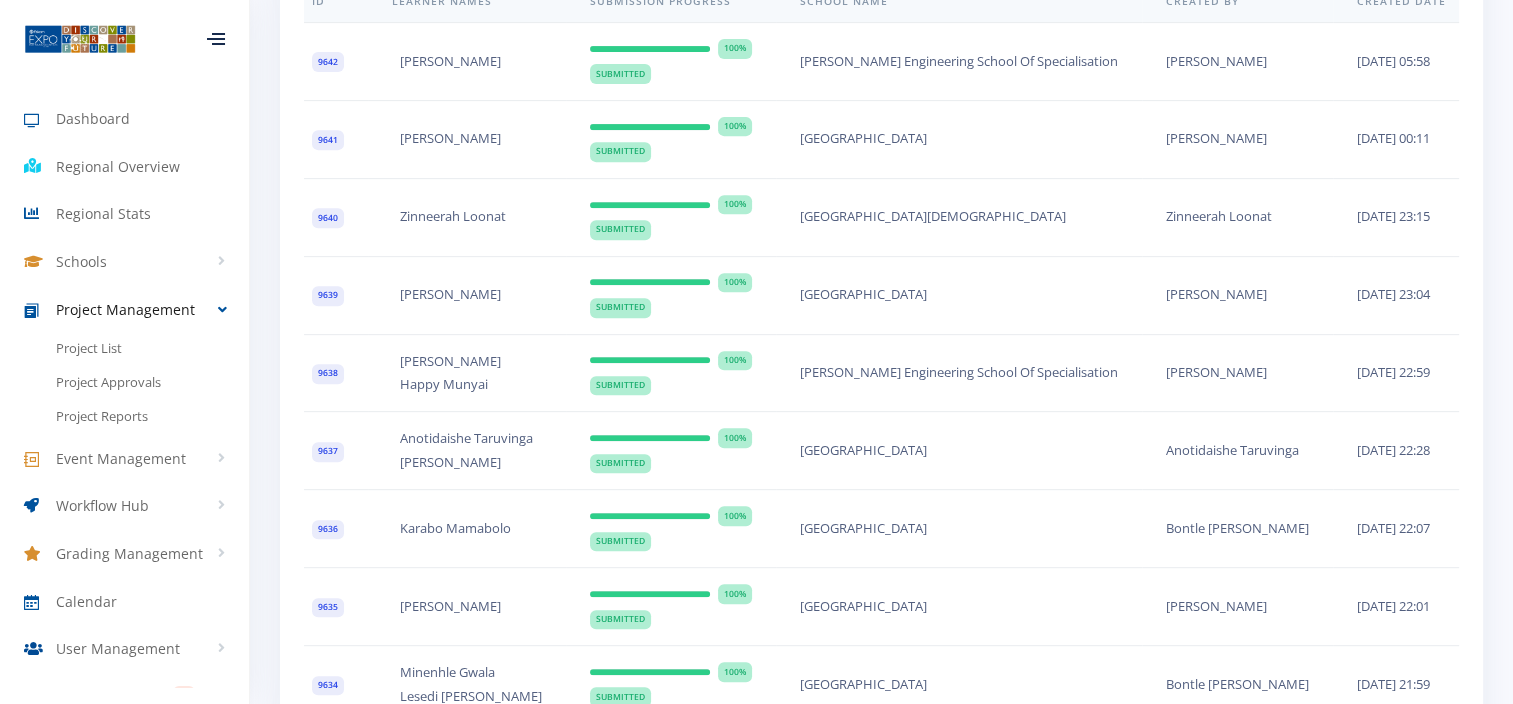 click on "9640" at bounding box center (328, 218) 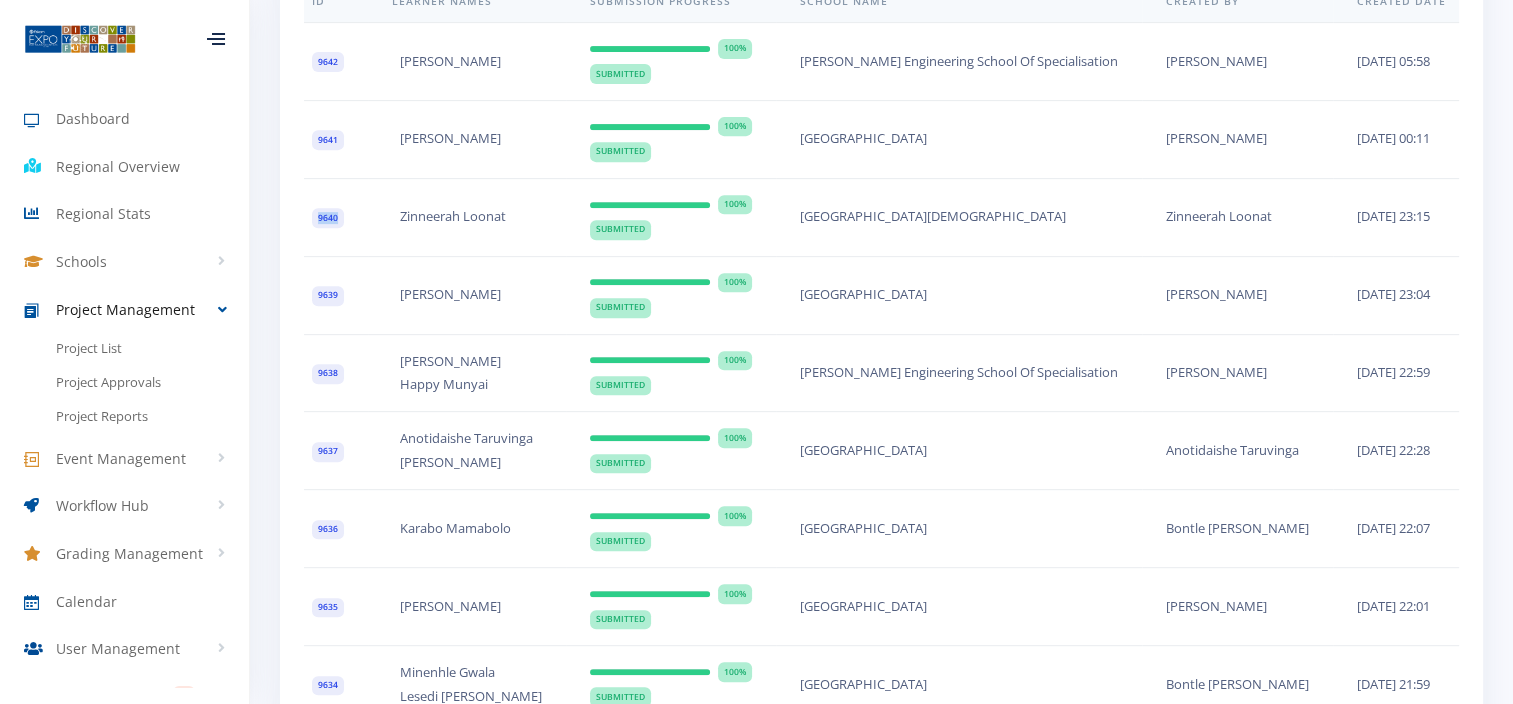 click on "9640" at bounding box center (328, 218) 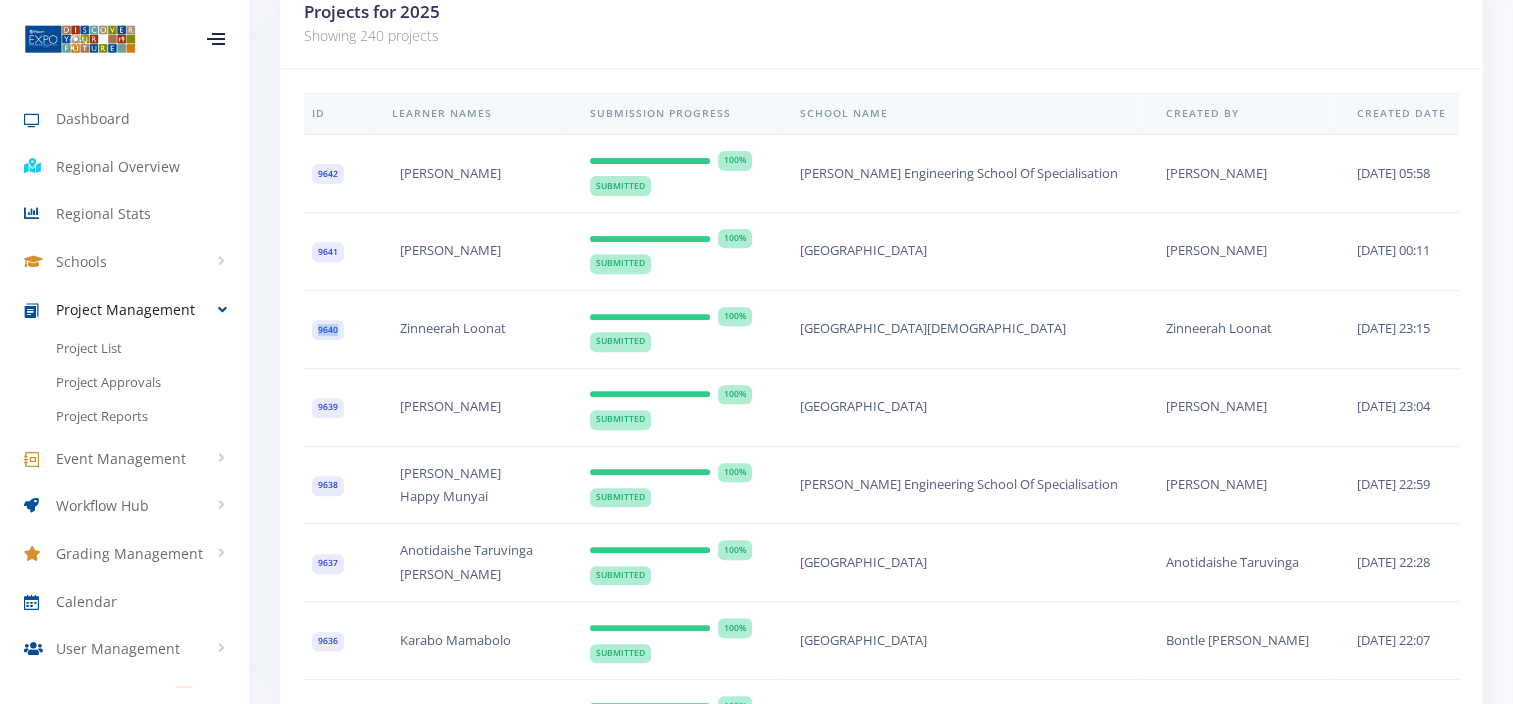 scroll, scrollTop: 720, scrollLeft: 0, axis: vertical 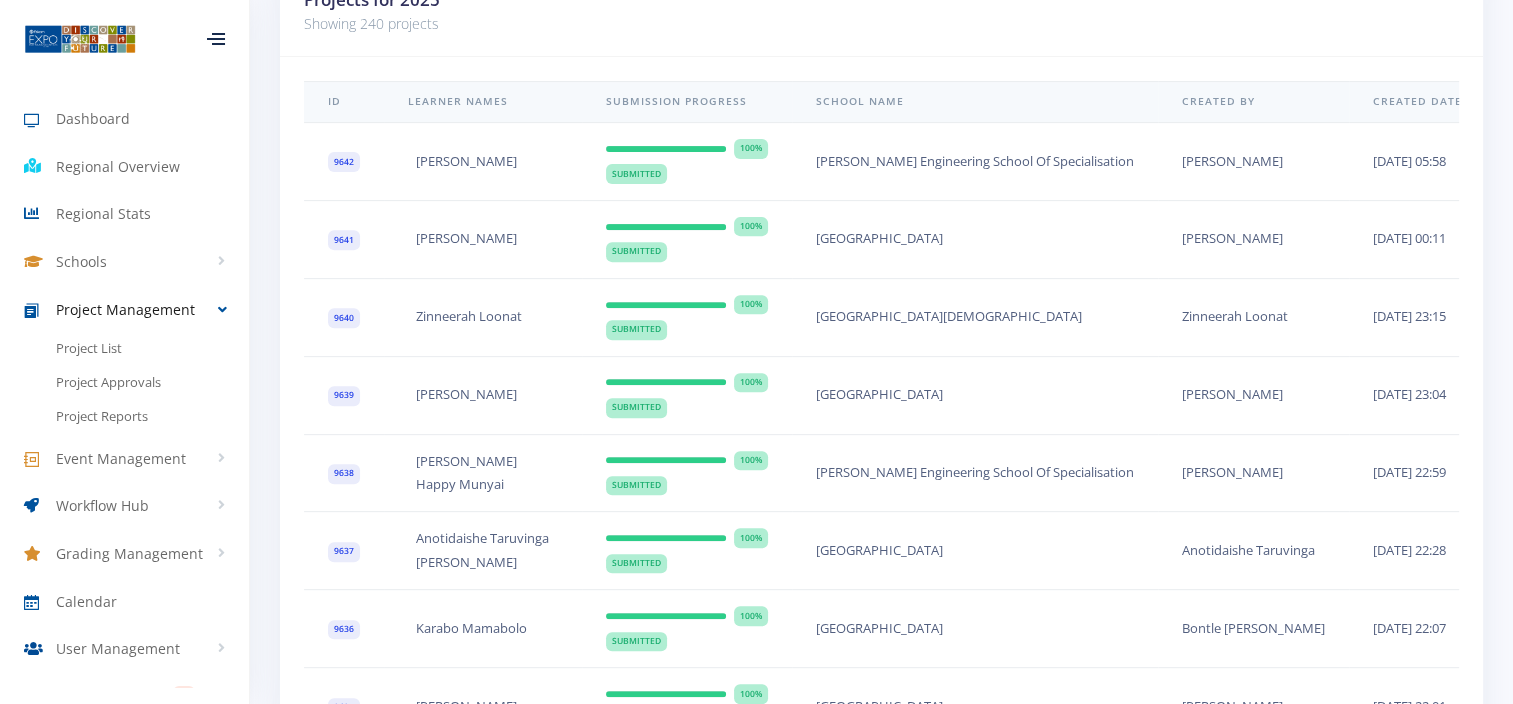 click on "9641" at bounding box center (344, 240) 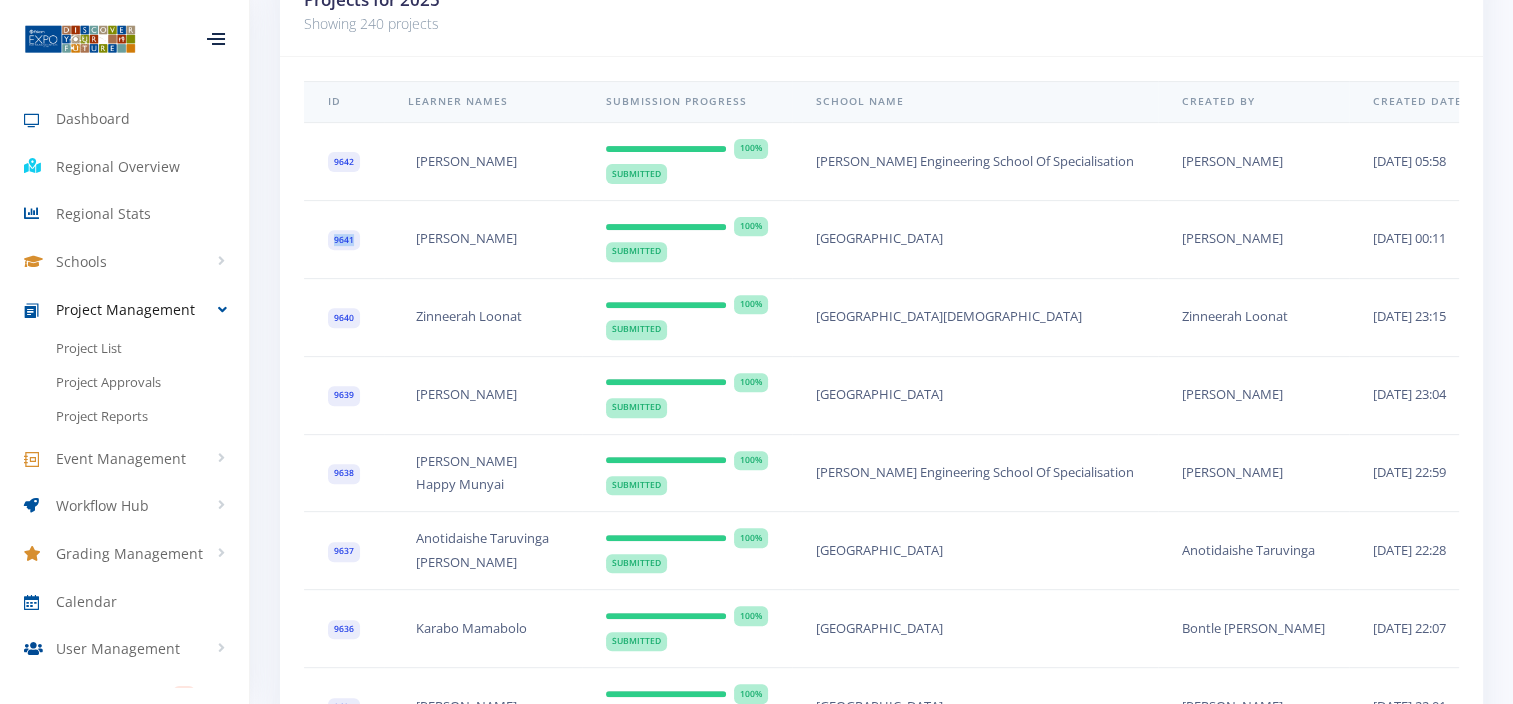 click on "9641" at bounding box center [344, 240] 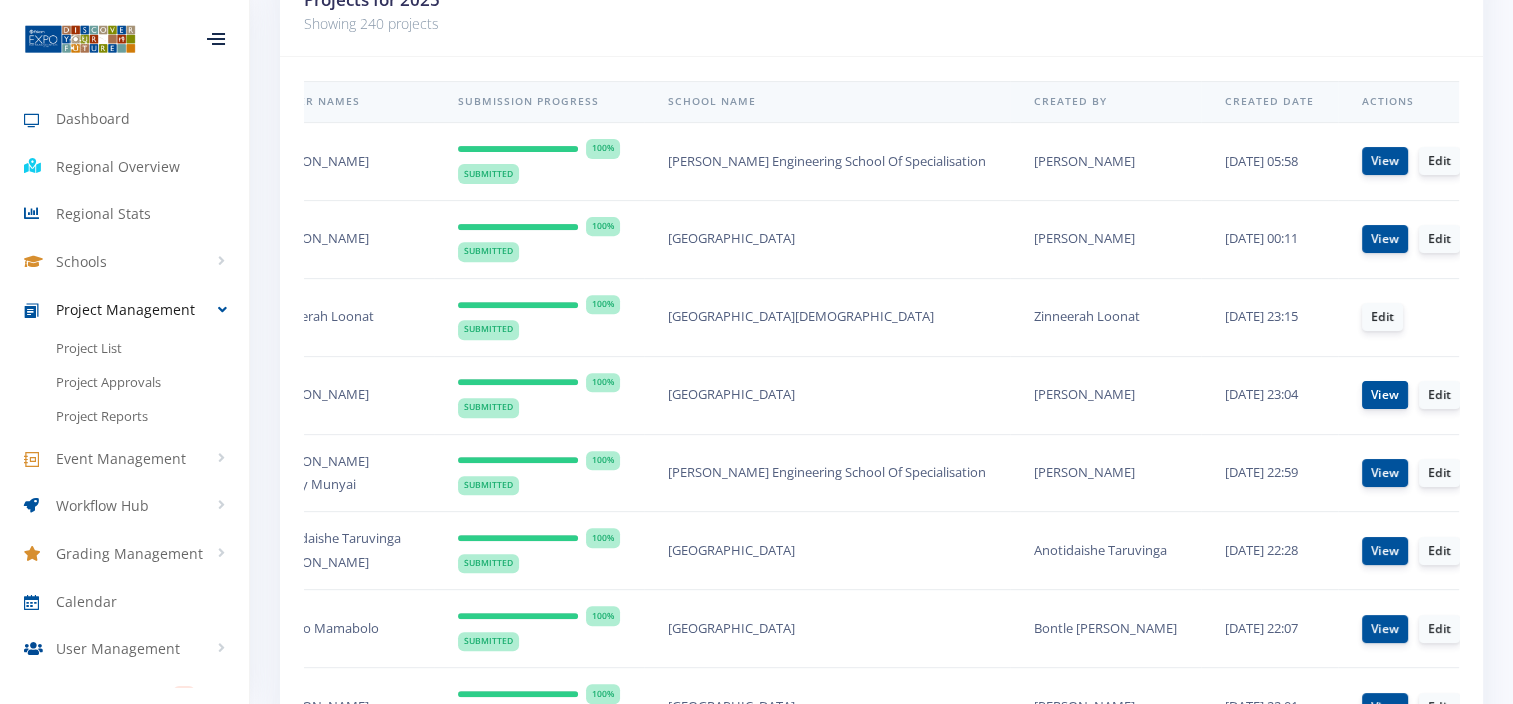 scroll, scrollTop: 0, scrollLeft: 0, axis: both 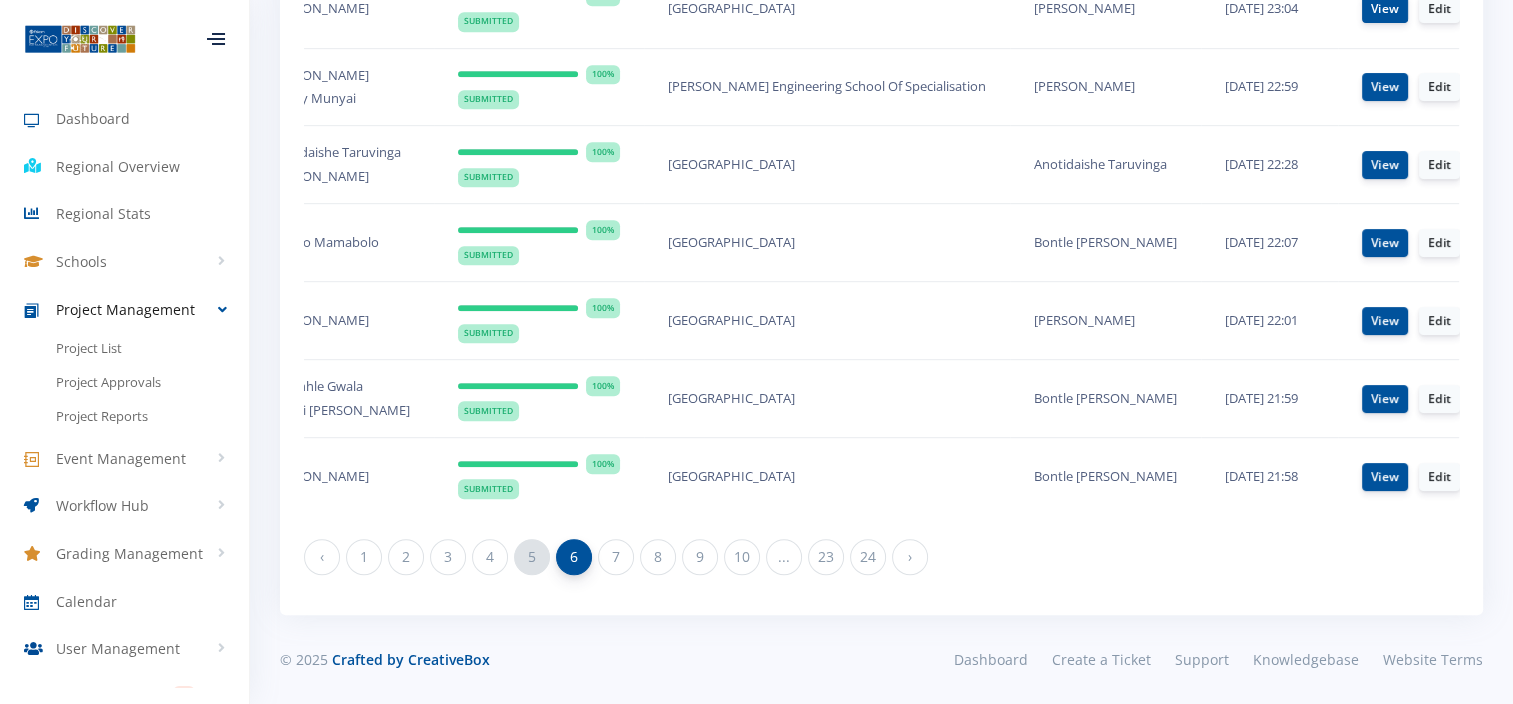 click on "5" at bounding box center [532, 557] 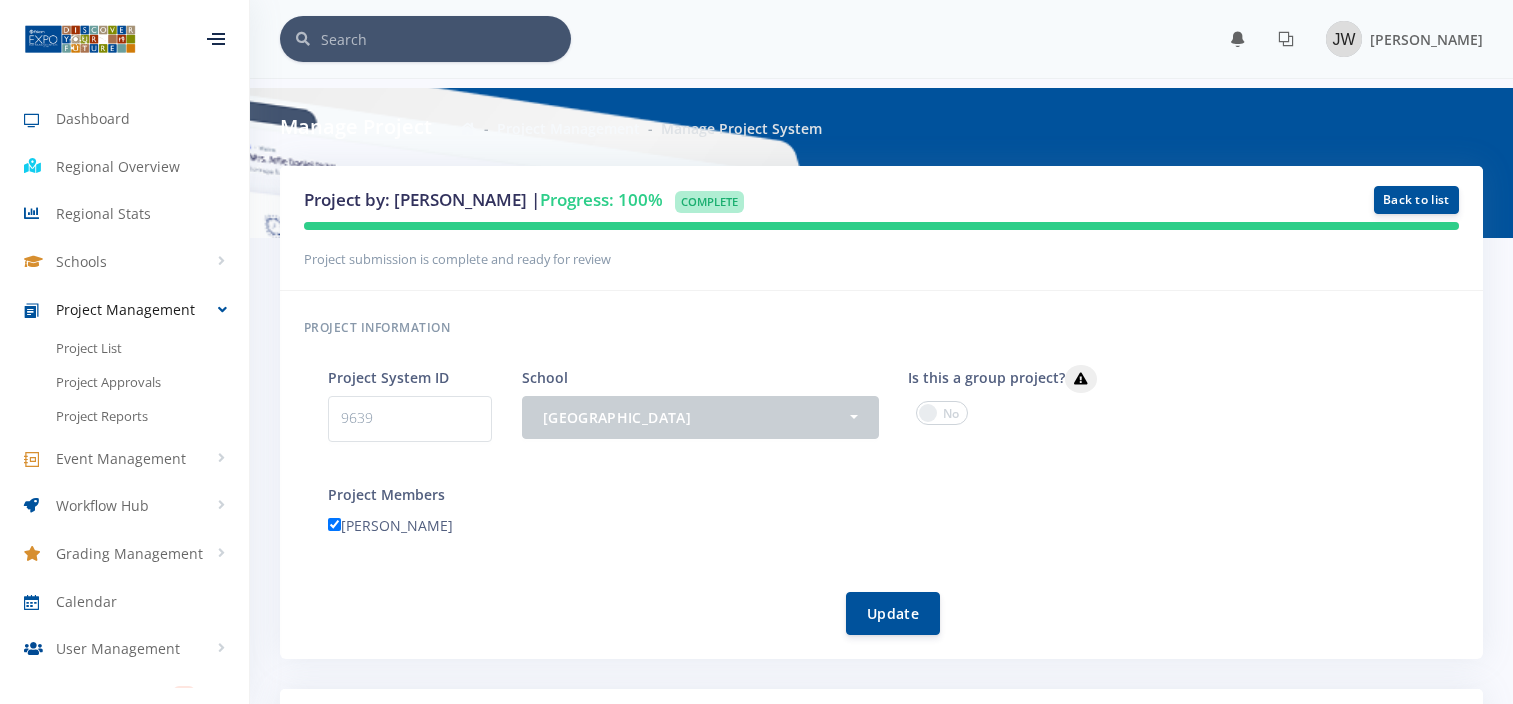 scroll, scrollTop: 0, scrollLeft: 0, axis: both 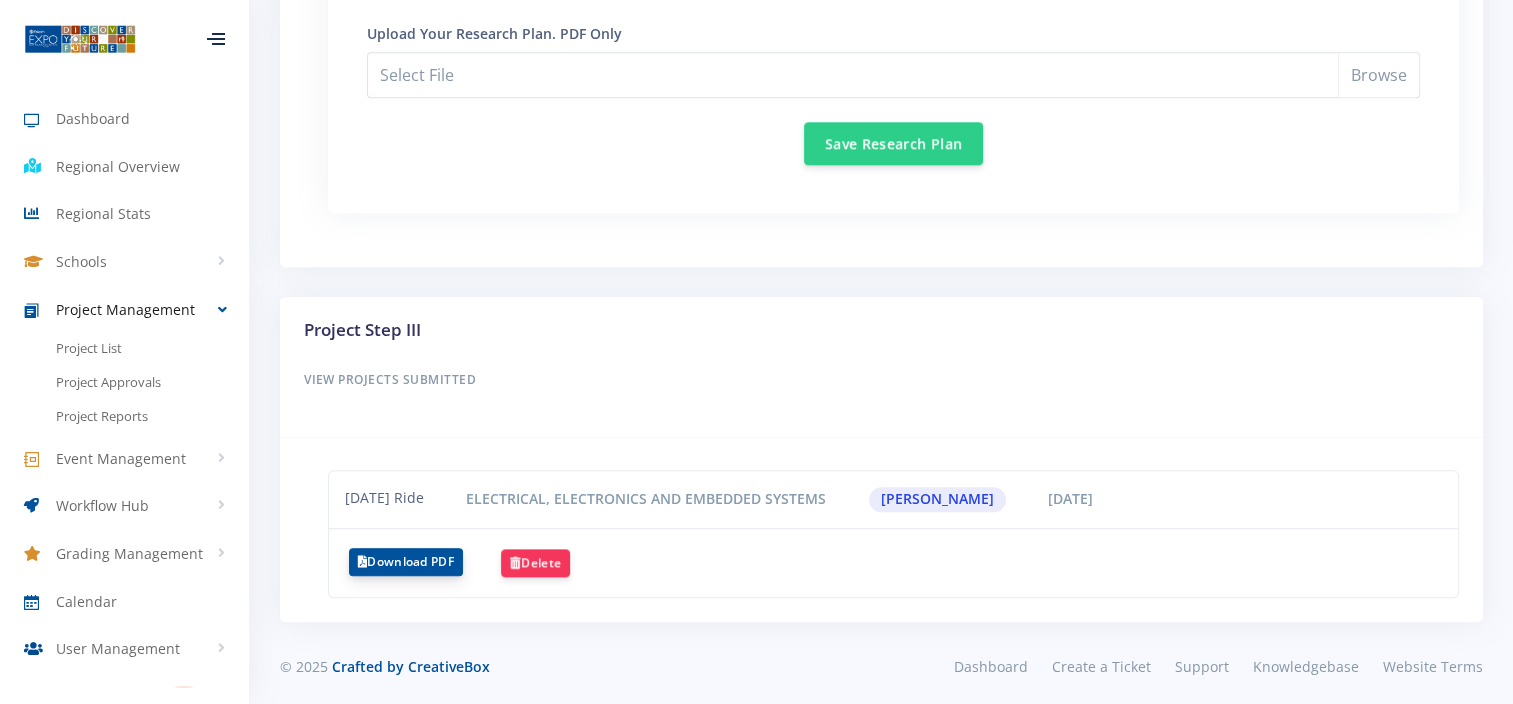 click on "Download PDF" at bounding box center (406, 562) 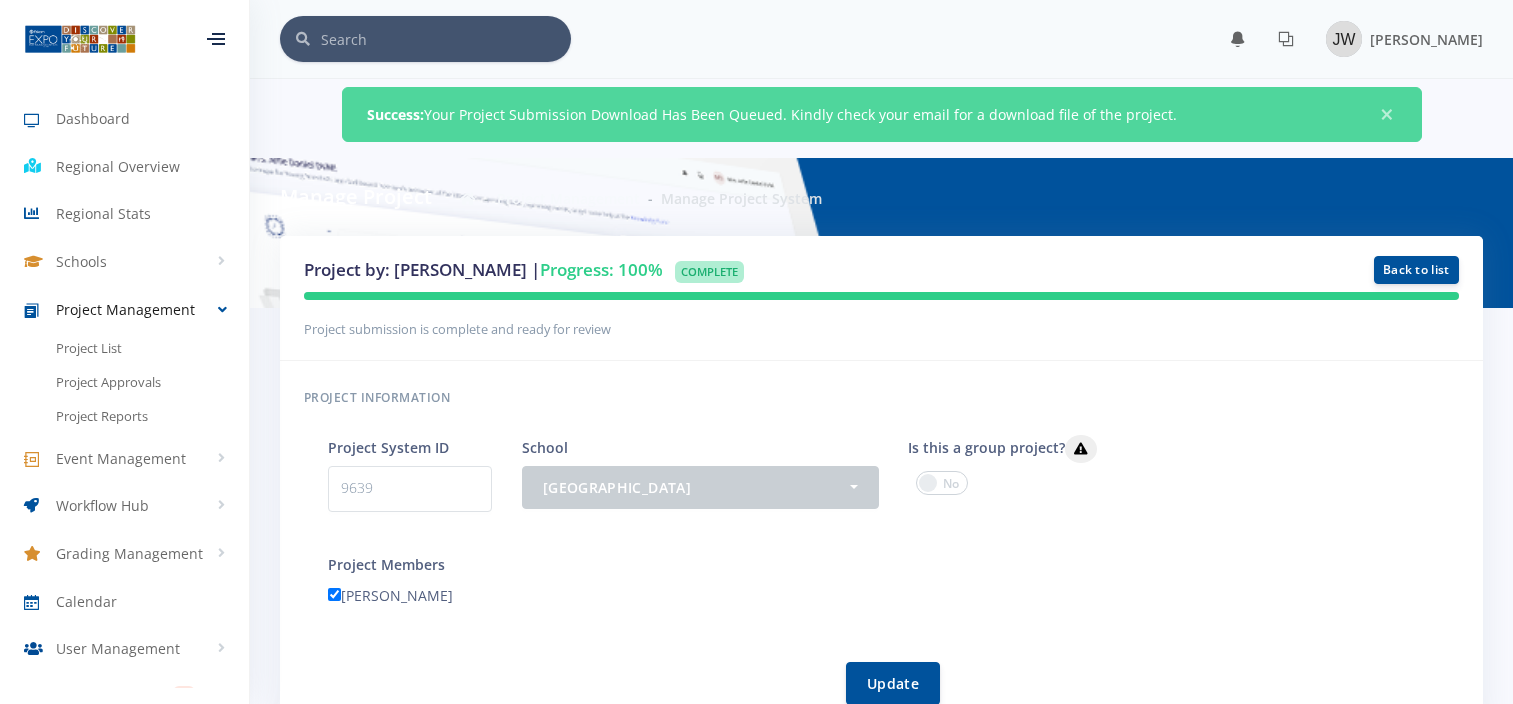 scroll, scrollTop: 0, scrollLeft: 0, axis: both 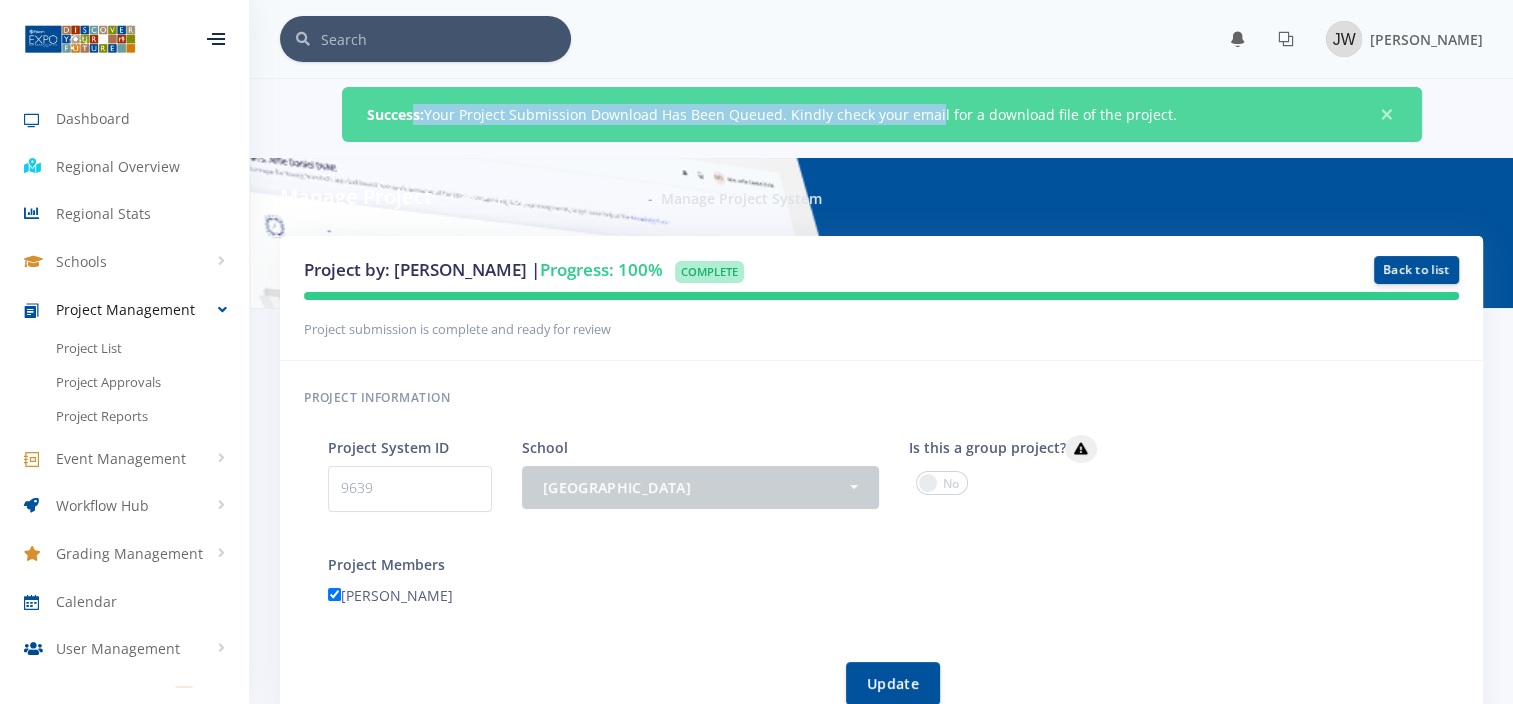 drag, startPoint x: 411, startPoint y: 116, endPoint x: 931, endPoint y: 122, distance: 520.0346 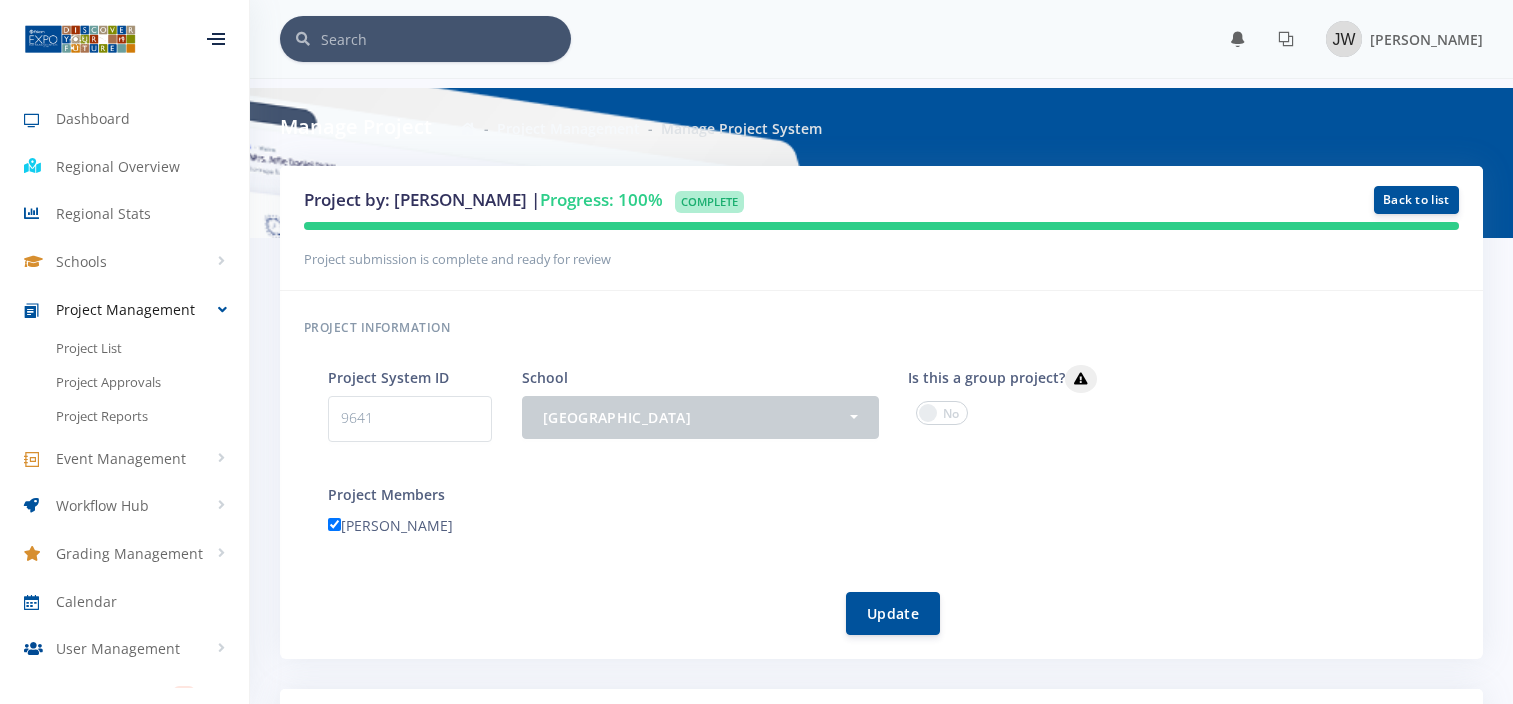 scroll, scrollTop: 0, scrollLeft: 0, axis: both 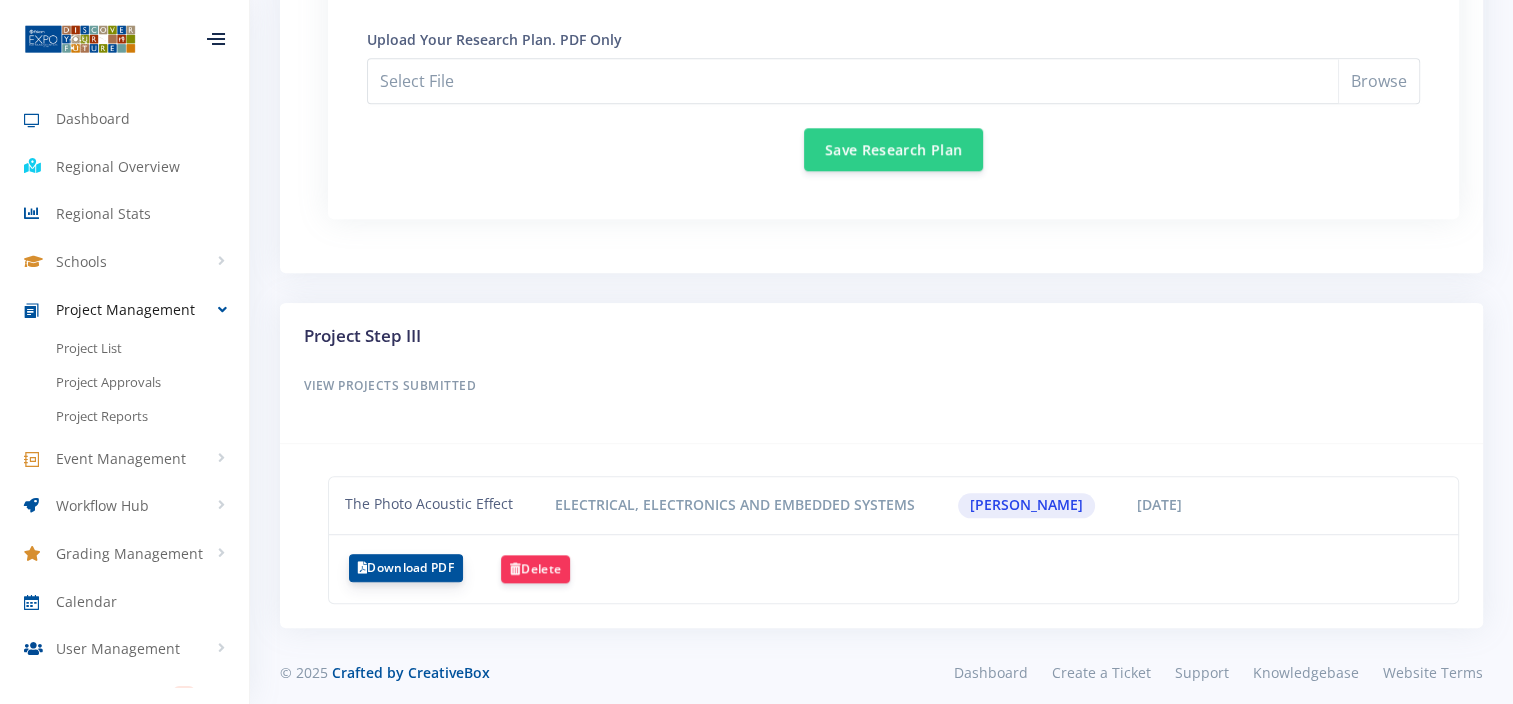 click on "Download PDF" at bounding box center [406, 568] 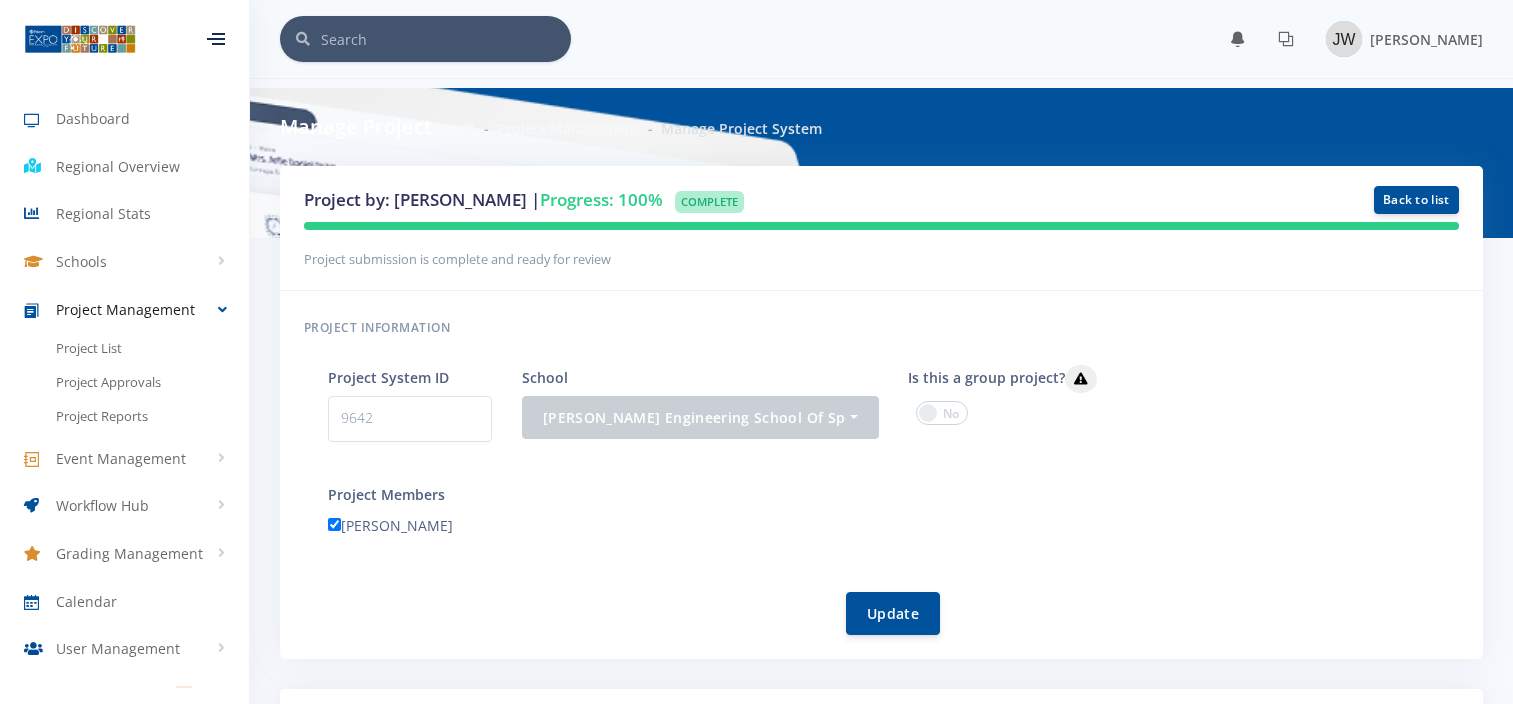 scroll, scrollTop: 0, scrollLeft: 0, axis: both 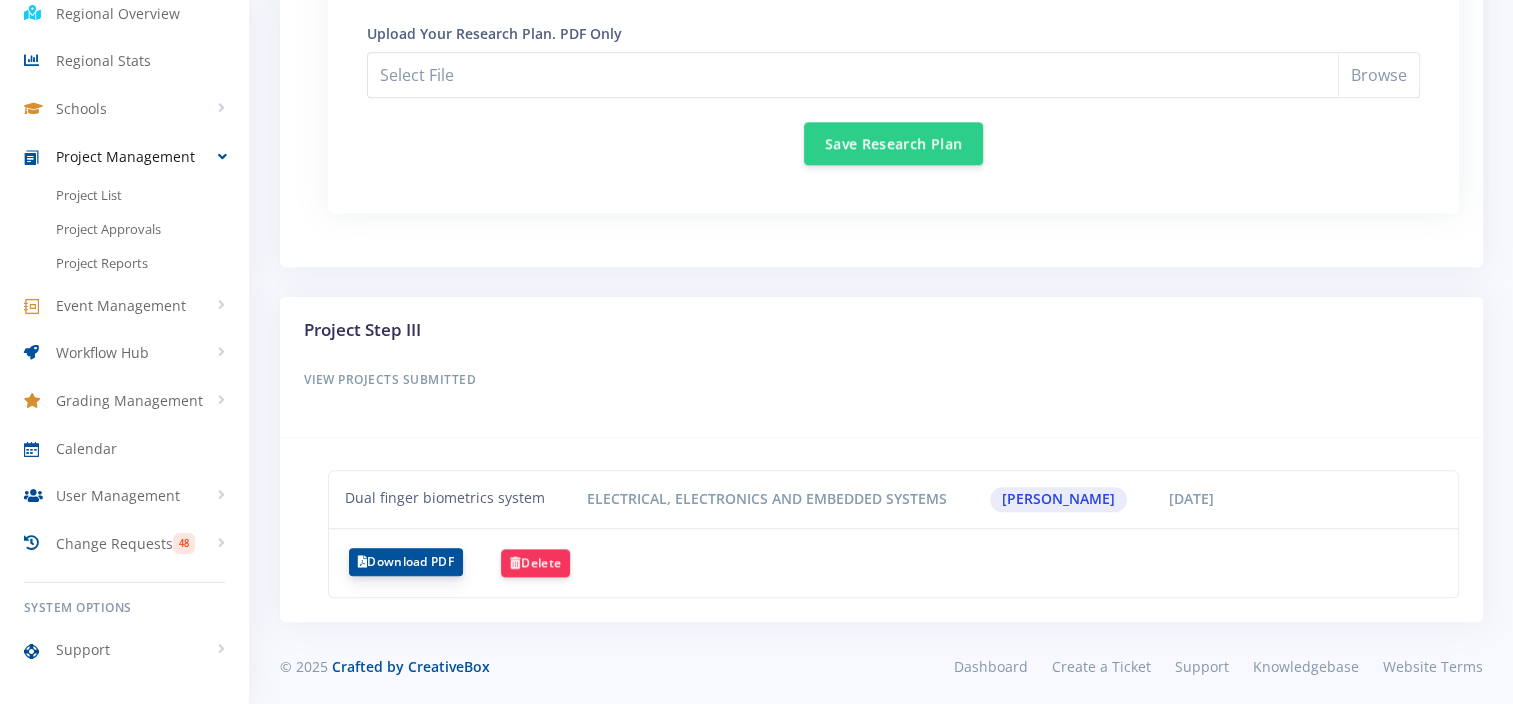 click on "Download PDF" at bounding box center [406, 562] 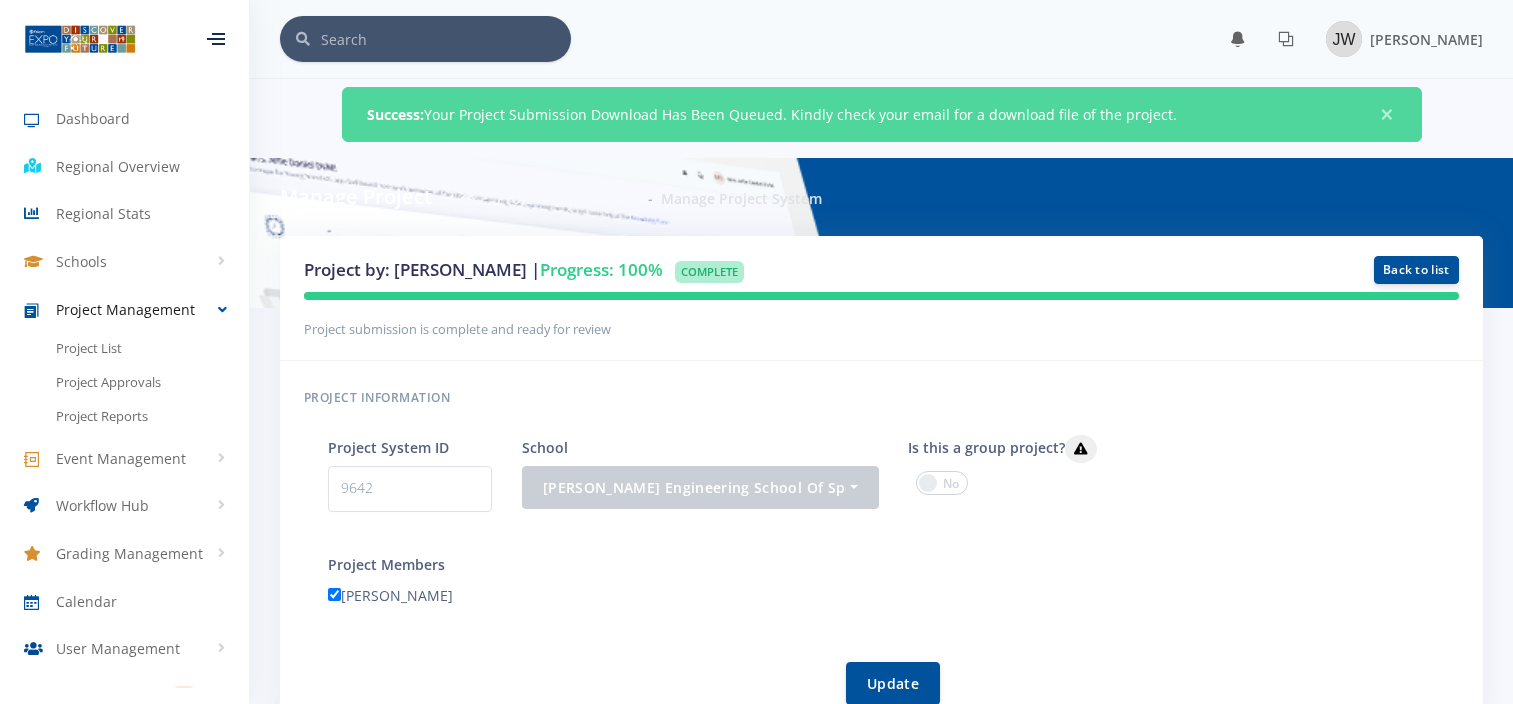 scroll, scrollTop: 0, scrollLeft: 0, axis: both 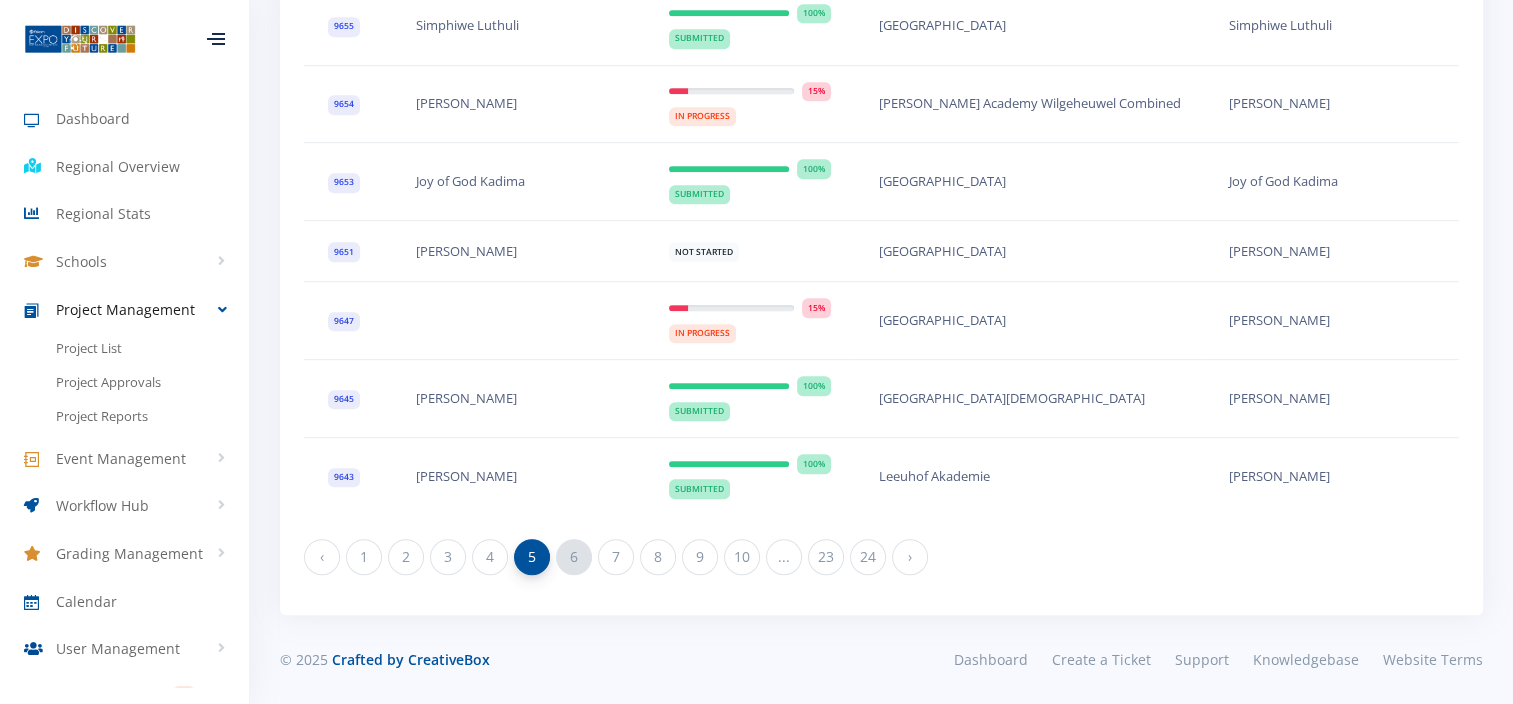 click on "6" at bounding box center (574, 557) 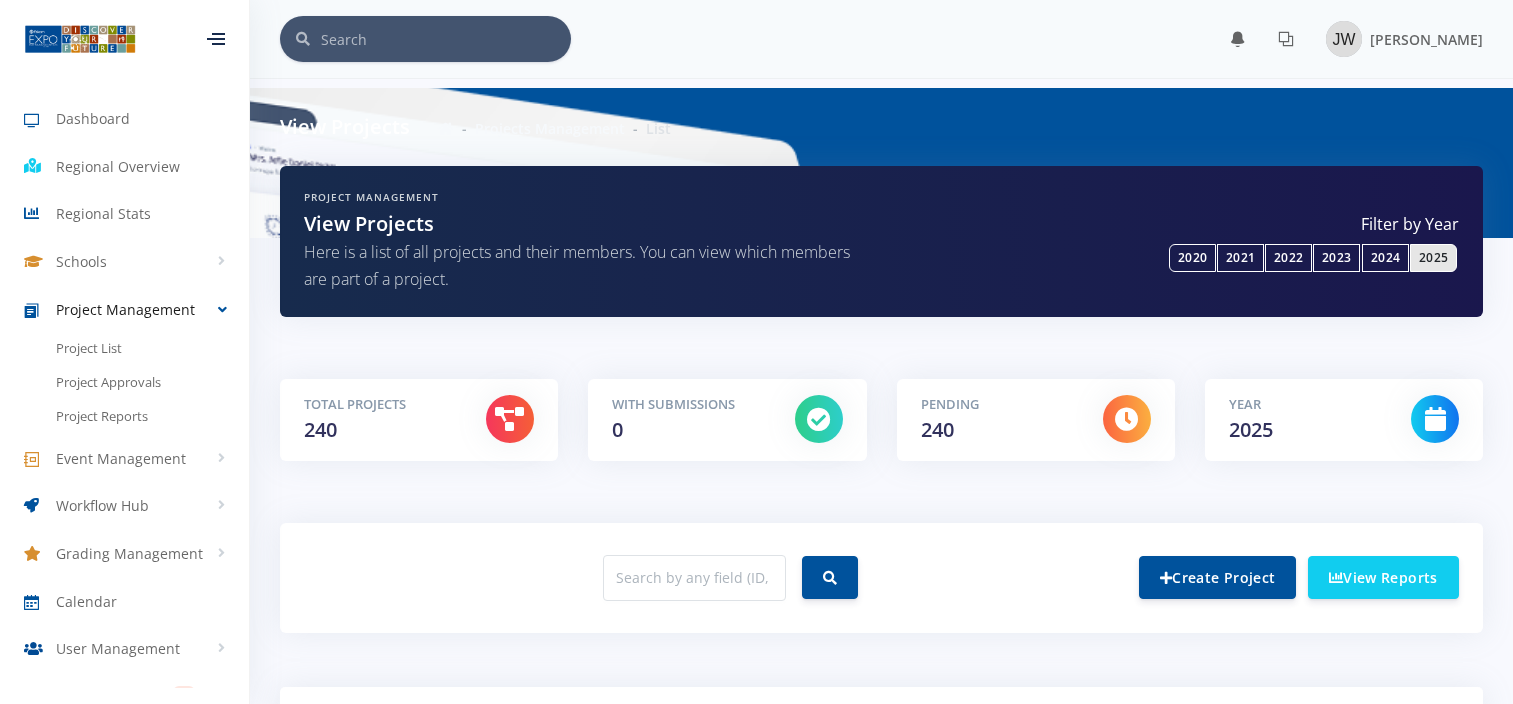 scroll, scrollTop: 0, scrollLeft: 0, axis: both 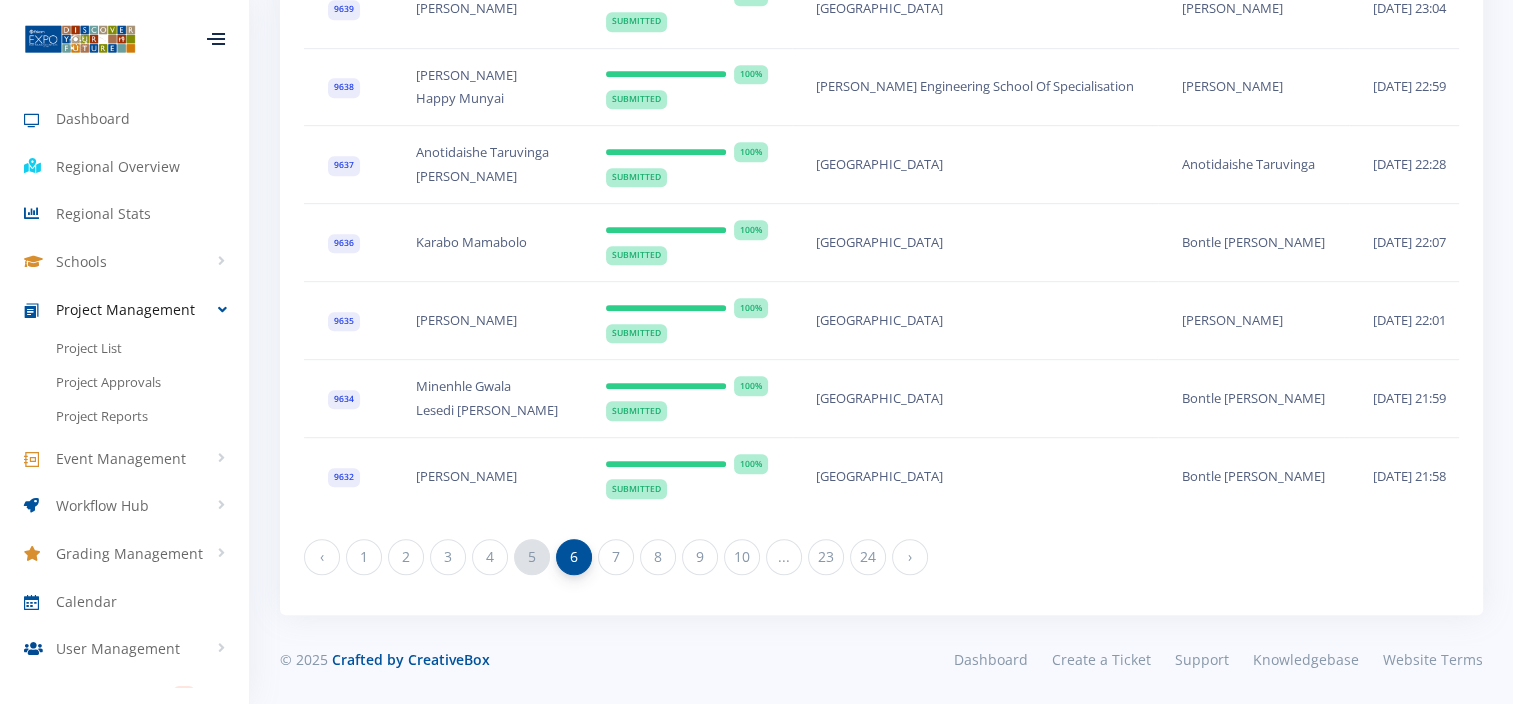click on "5" at bounding box center [532, 557] 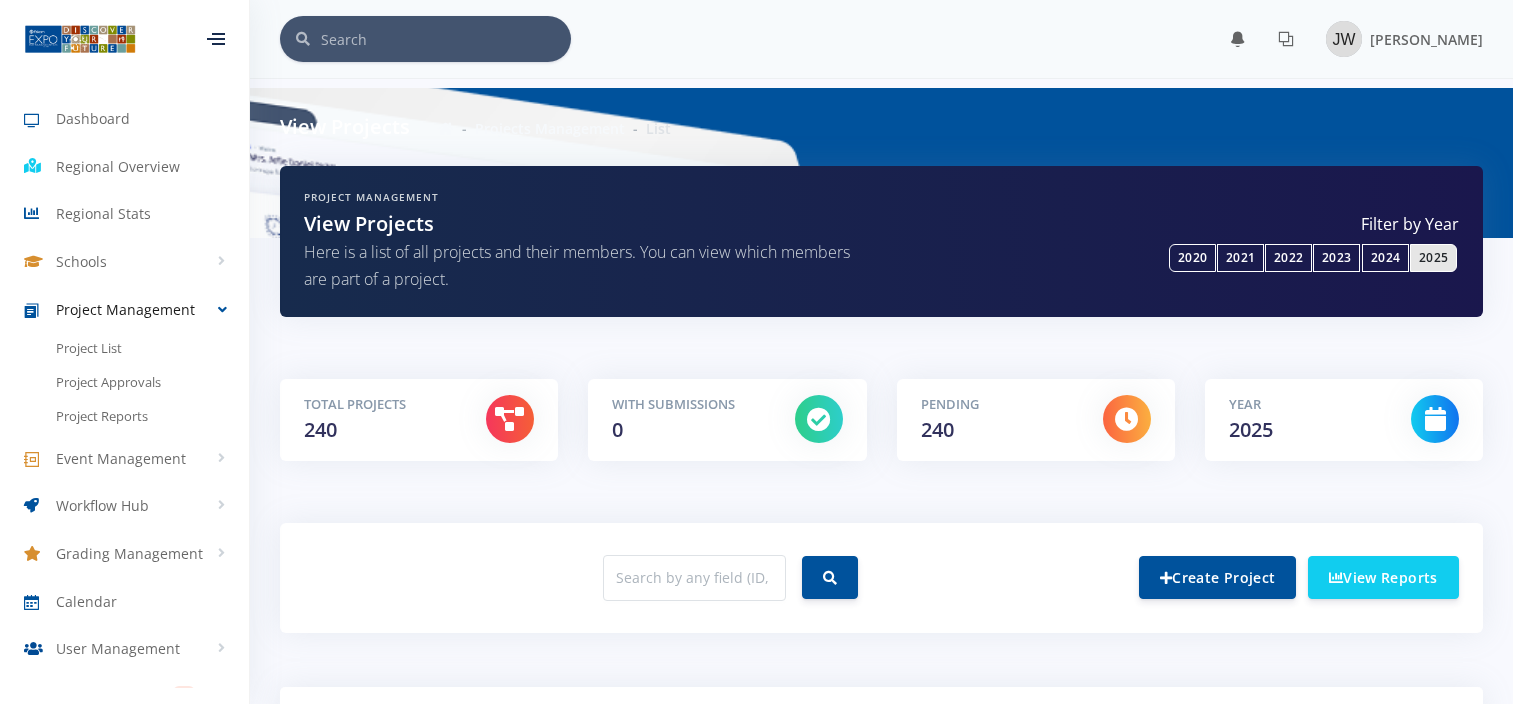 scroll, scrollTop: 0, scrollLeft: 0, axis: both 